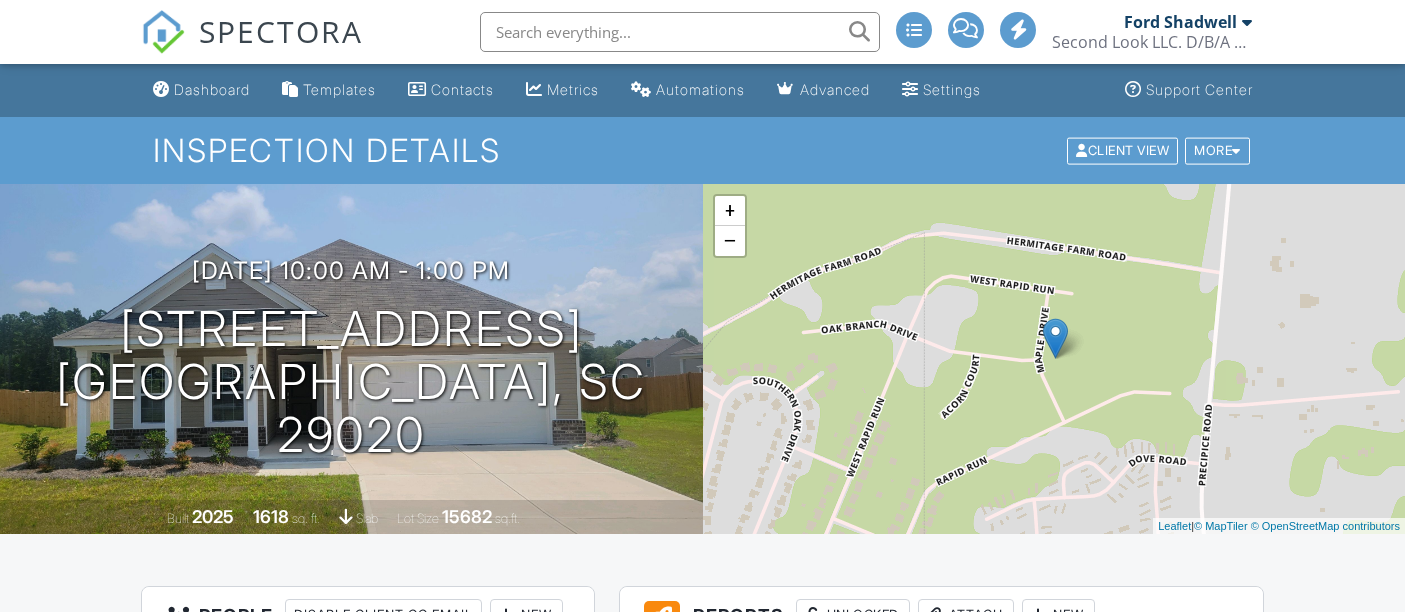 scroll, scrollTop: 0, scrollLeft: 0, axis: both 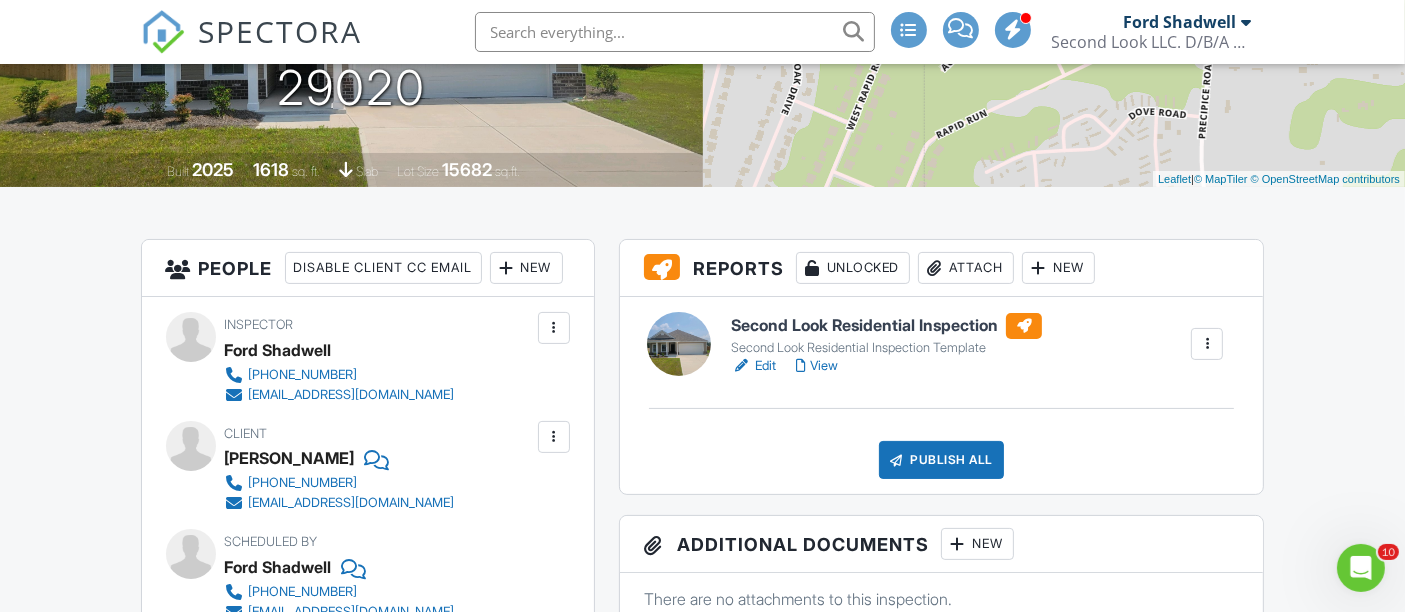 click on "View" at bounding box center [817, 366] 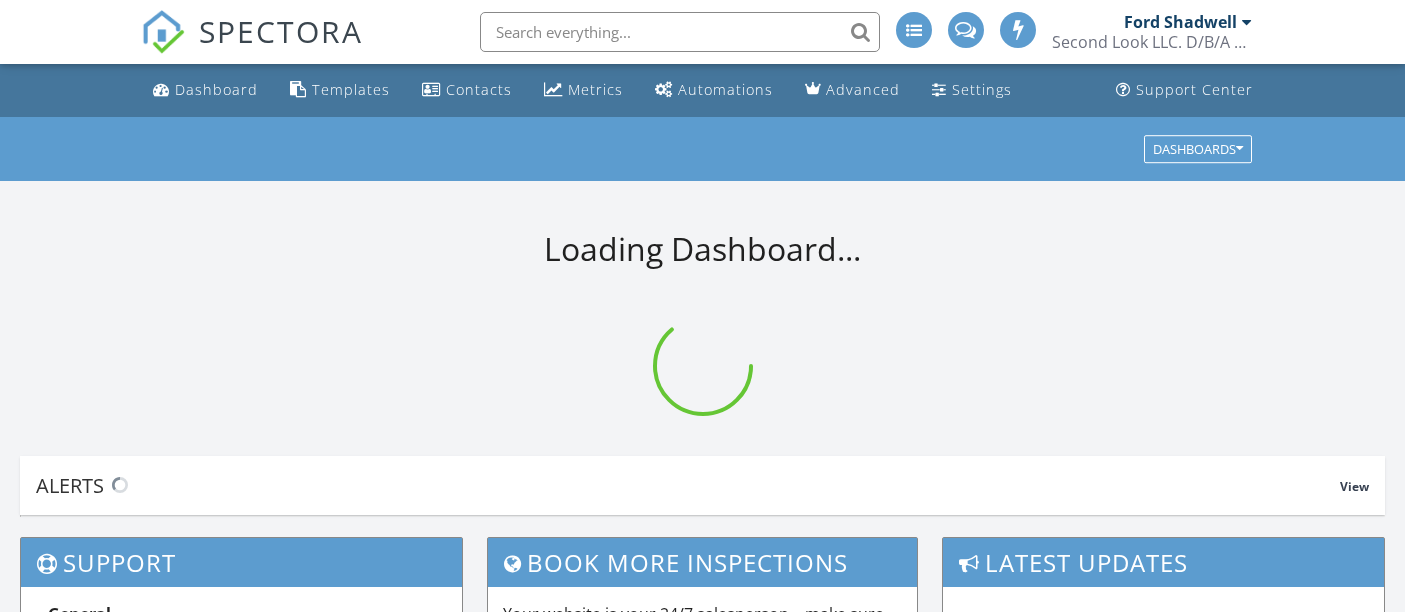 scroll, scrollTop: 0, scrollLeft: 0, axis: both 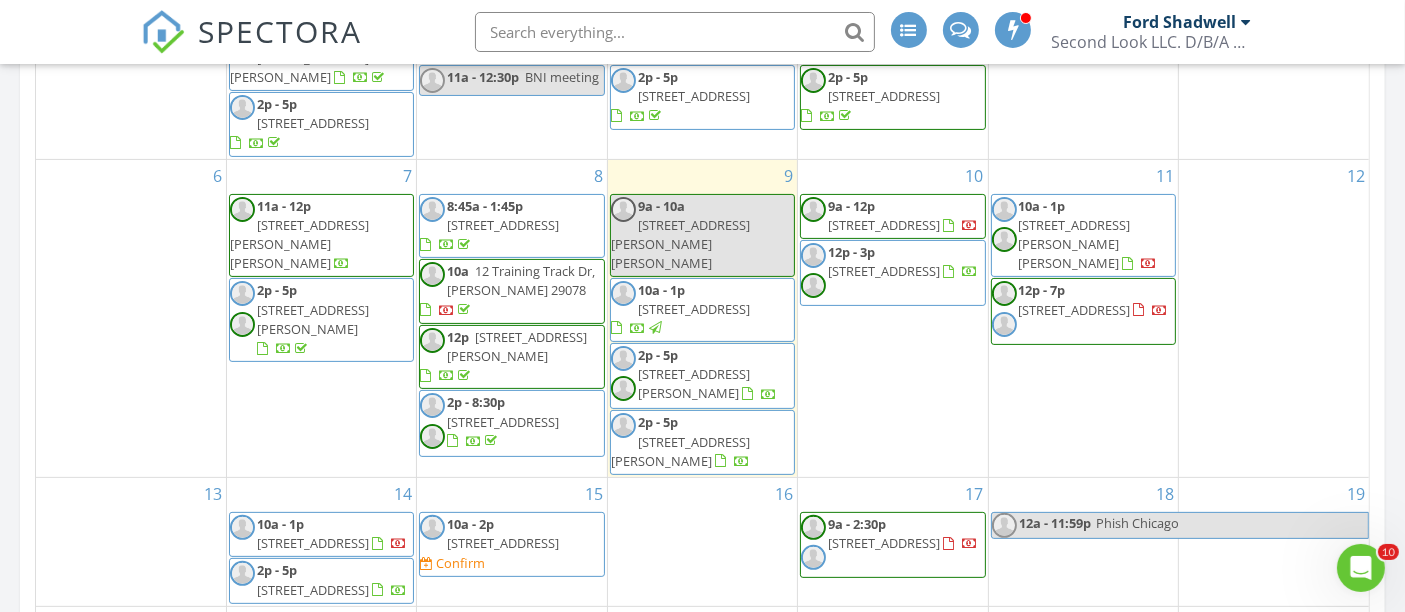 click on "100 Brockway Dr, Columbia 29229" at bounding box center [694, 383] 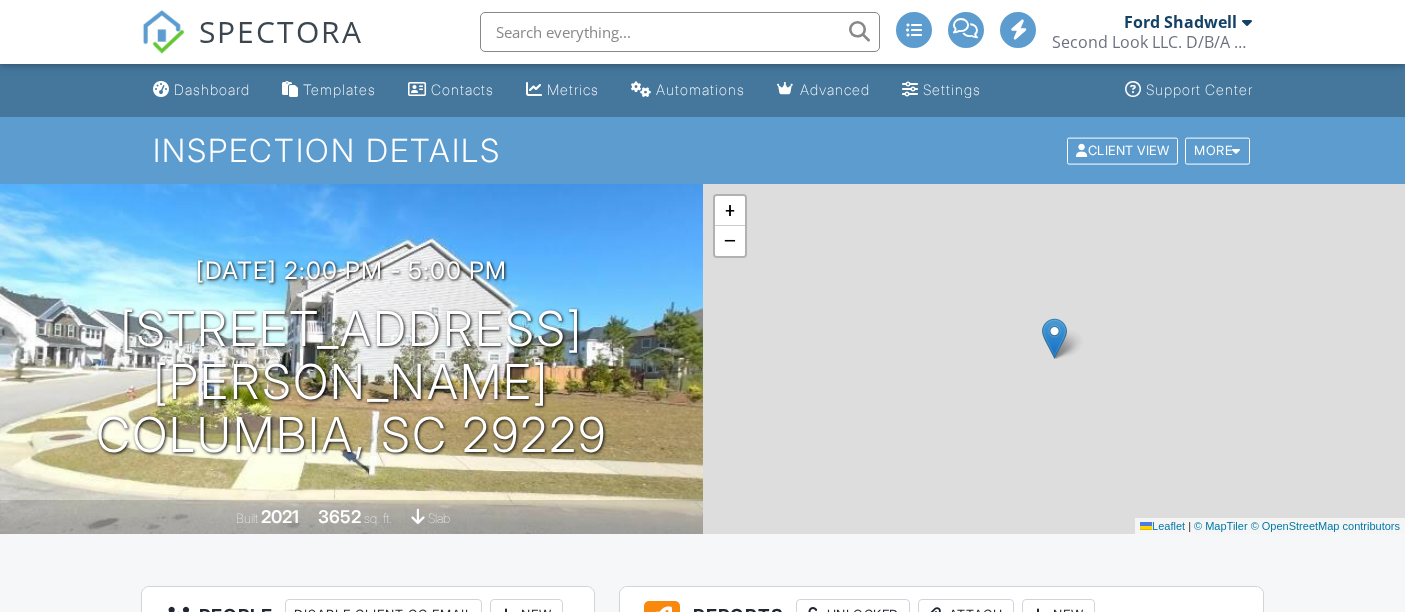 scroll, scrollTop: 0, scrollLeft: 0, axis: both 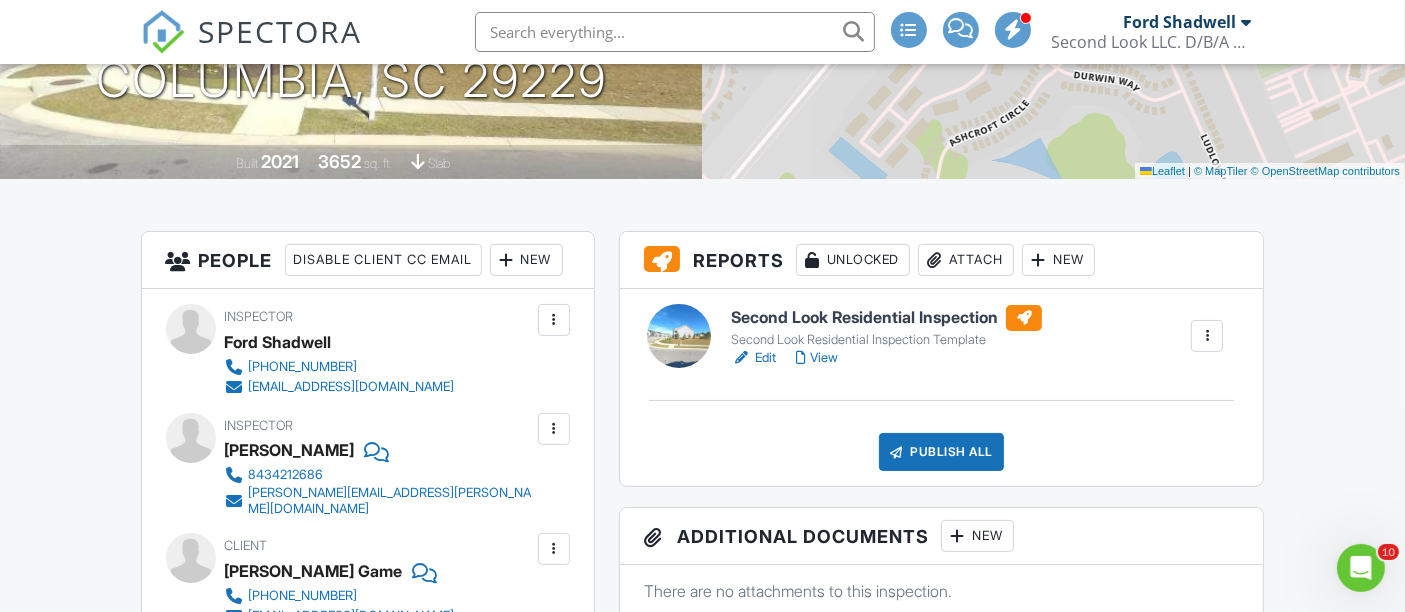 click on "View" at bounding box center (817, 358) 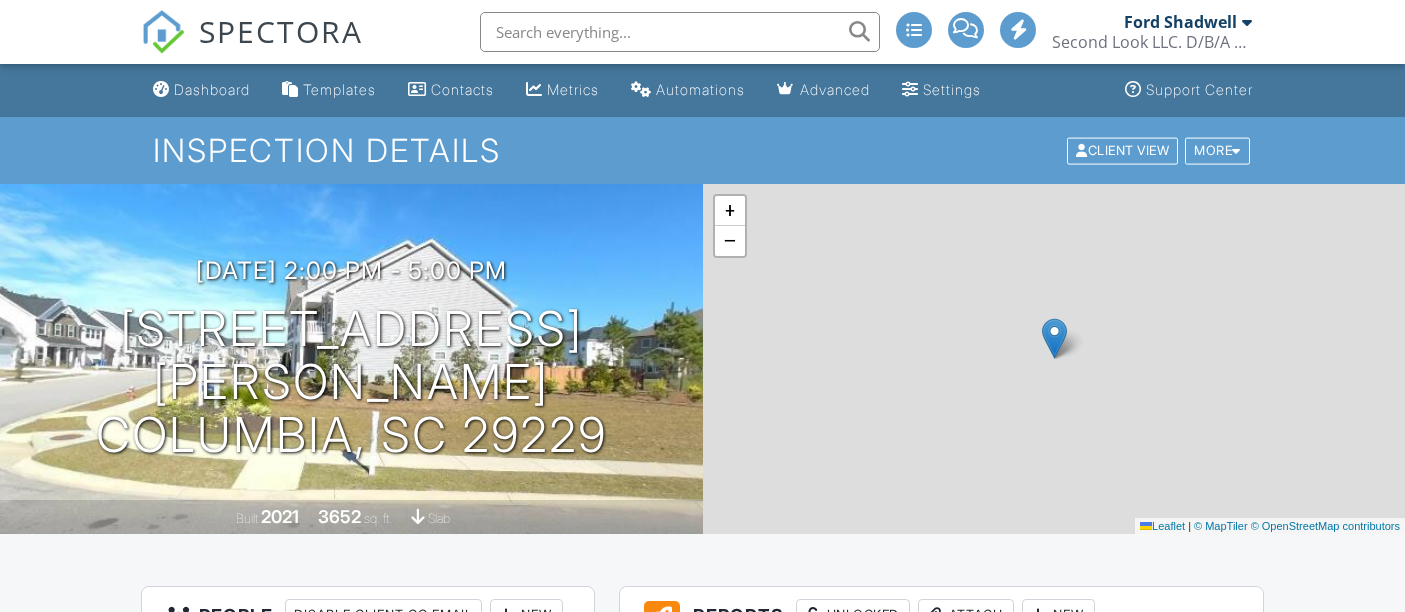 scroll, scrollTop: 0, scrollLeft: 0, axis: both 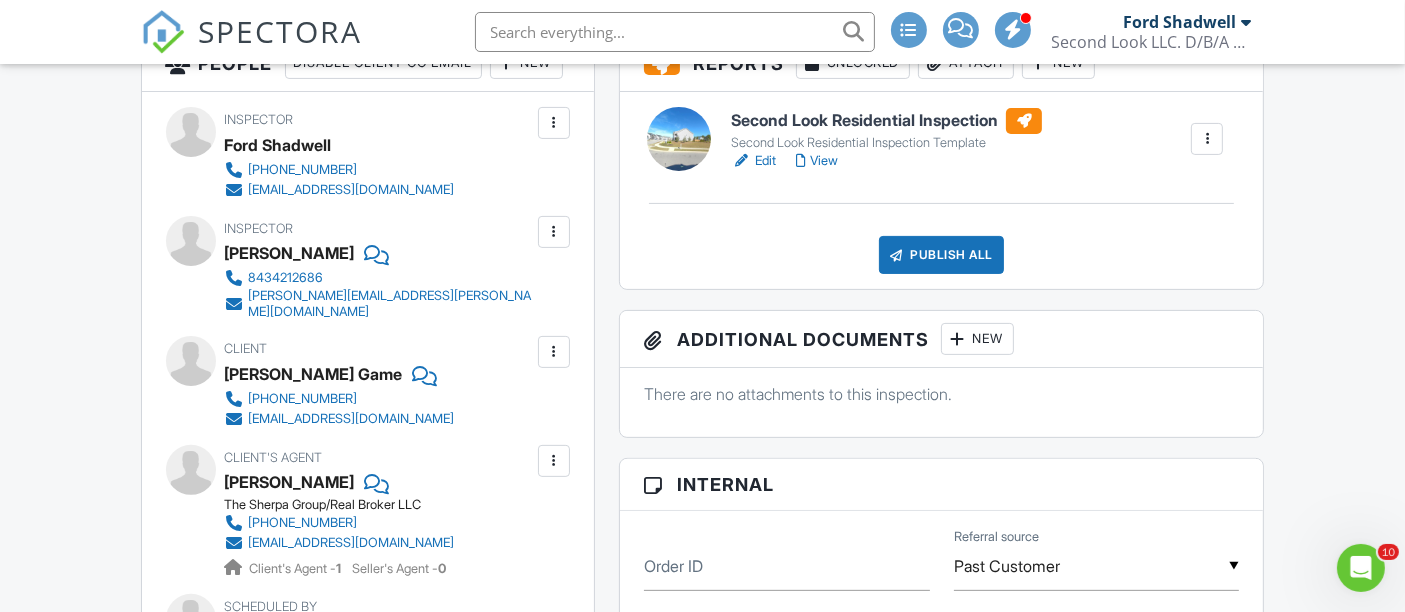 drag, startPoint x: 1411, startPoint y: 65, endPoint x: 1402, endPoint y: 135, distance: 70.5762 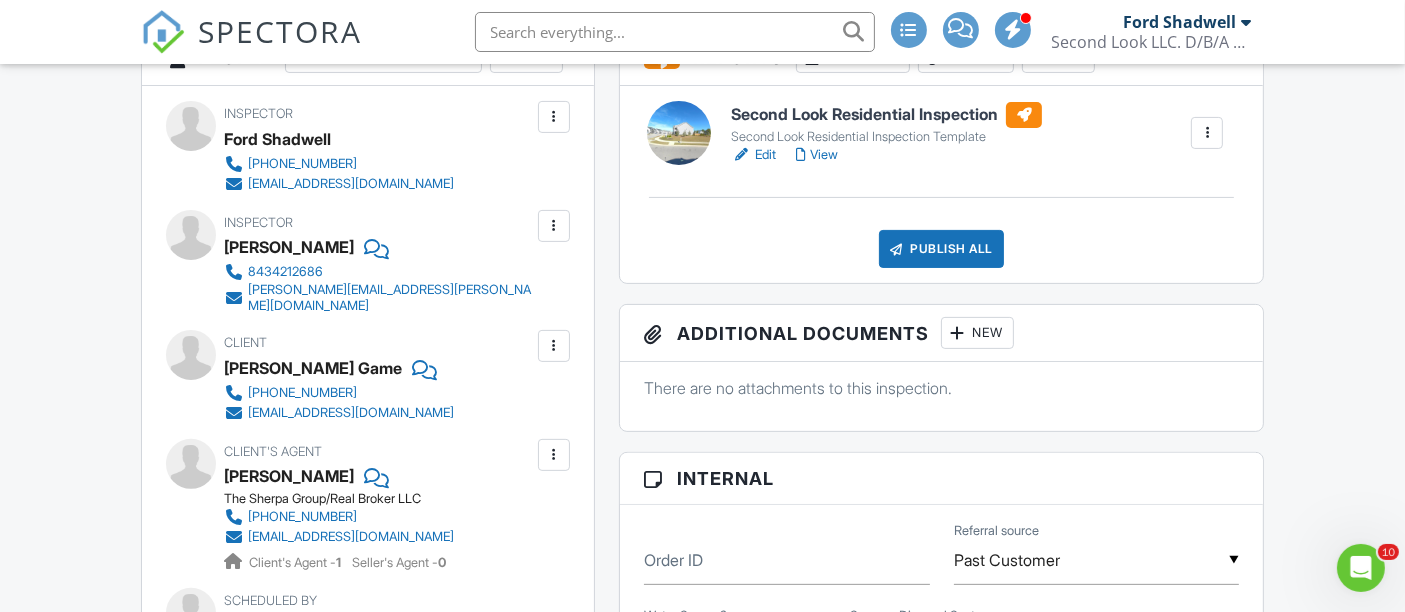 click at bounding box center [554, 117] 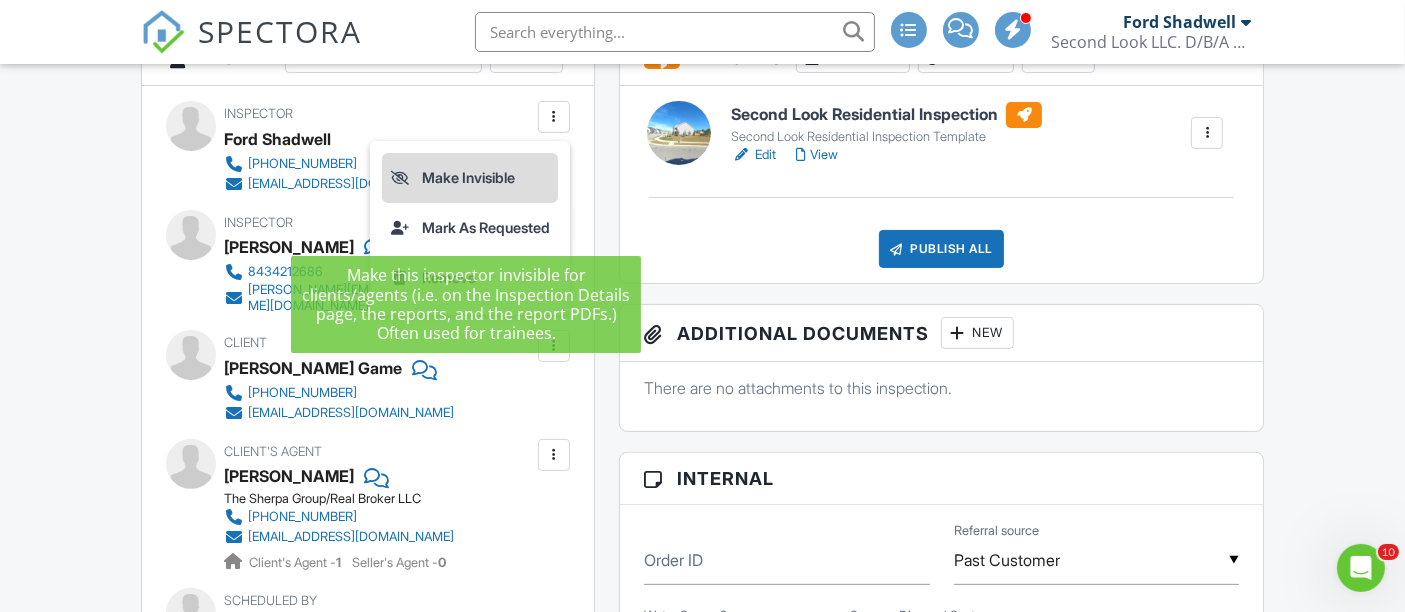 click on "Make Invisible" at bounding box center [470, 178] 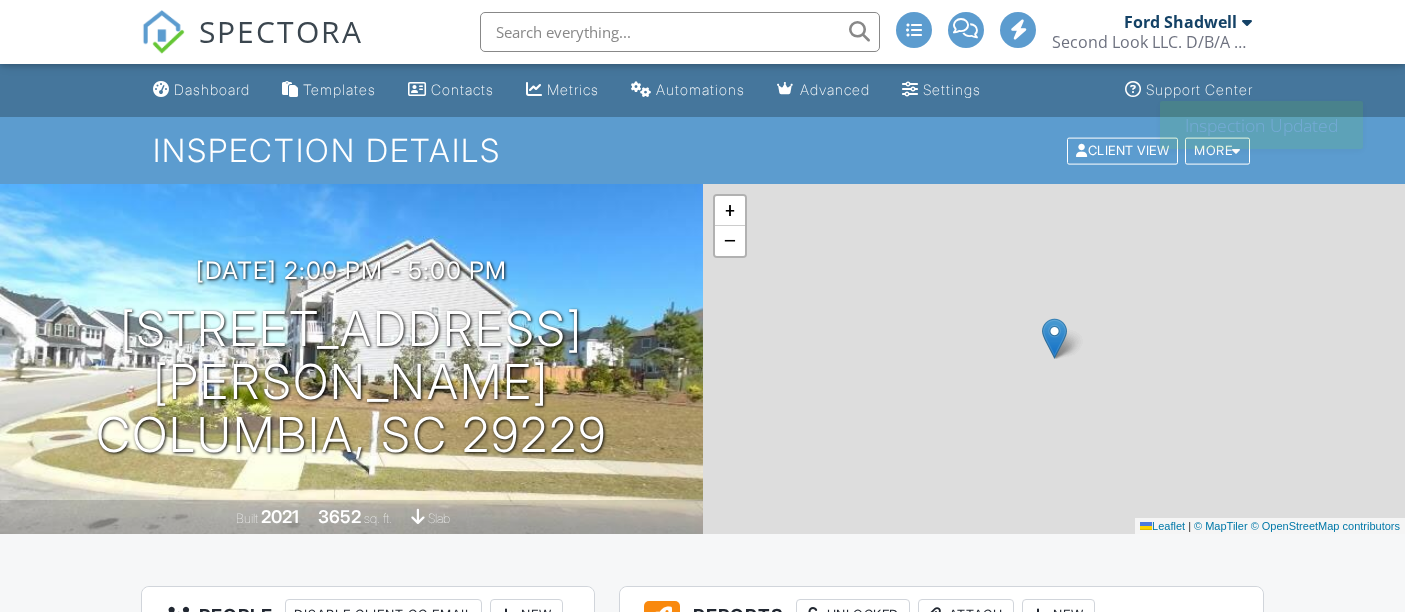 scroll, scrollTop: 0, scrollLeft: 0, axis: both 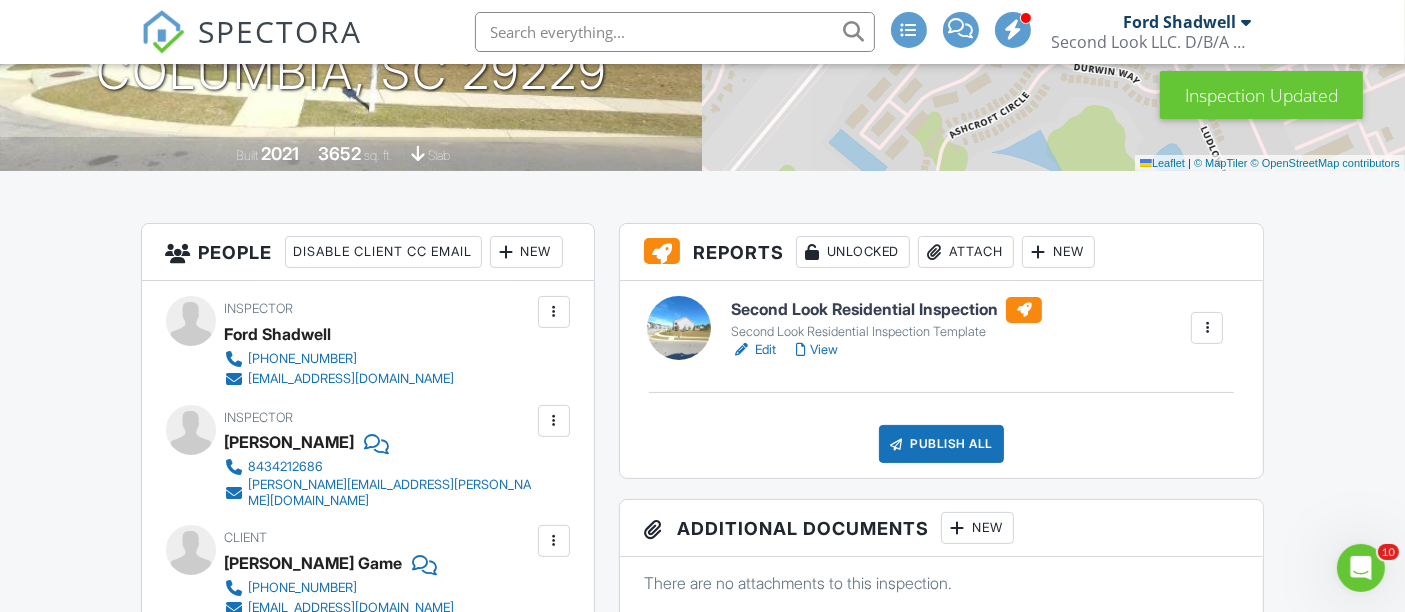 click on "View" at bounding box center [817, 350] 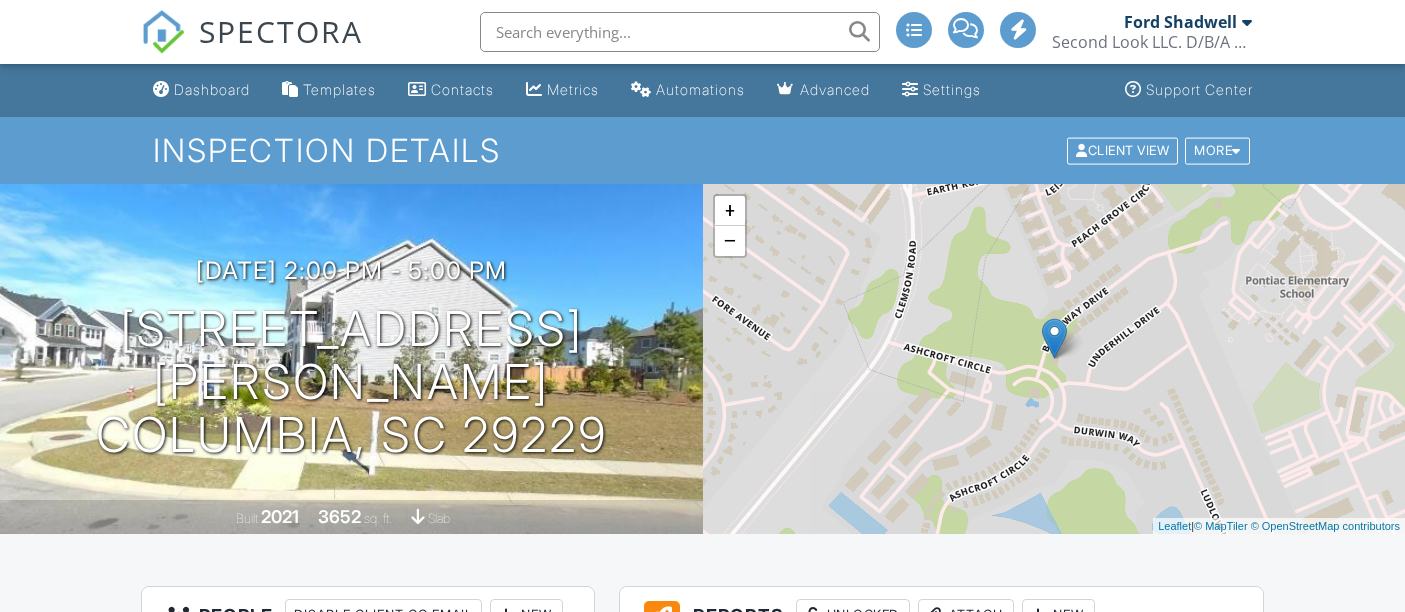 scroll, scrollTop: 0, scrollLeft: 0, axis: both 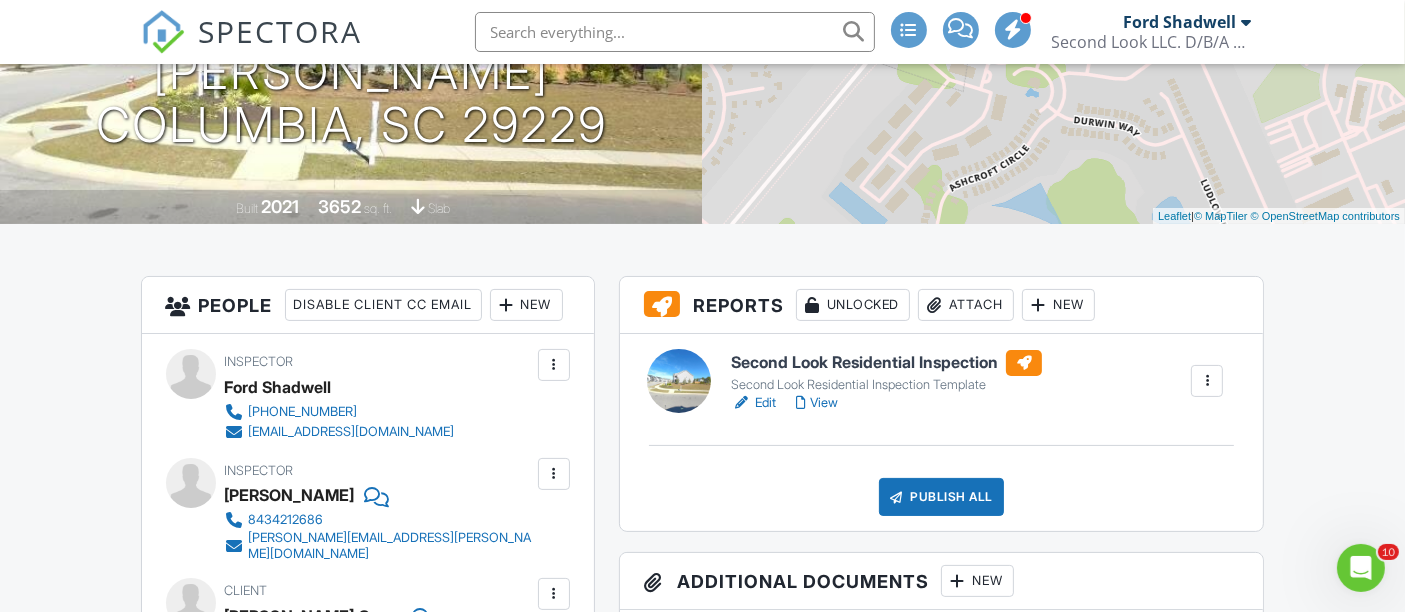 click at bounding box center (163, 32) 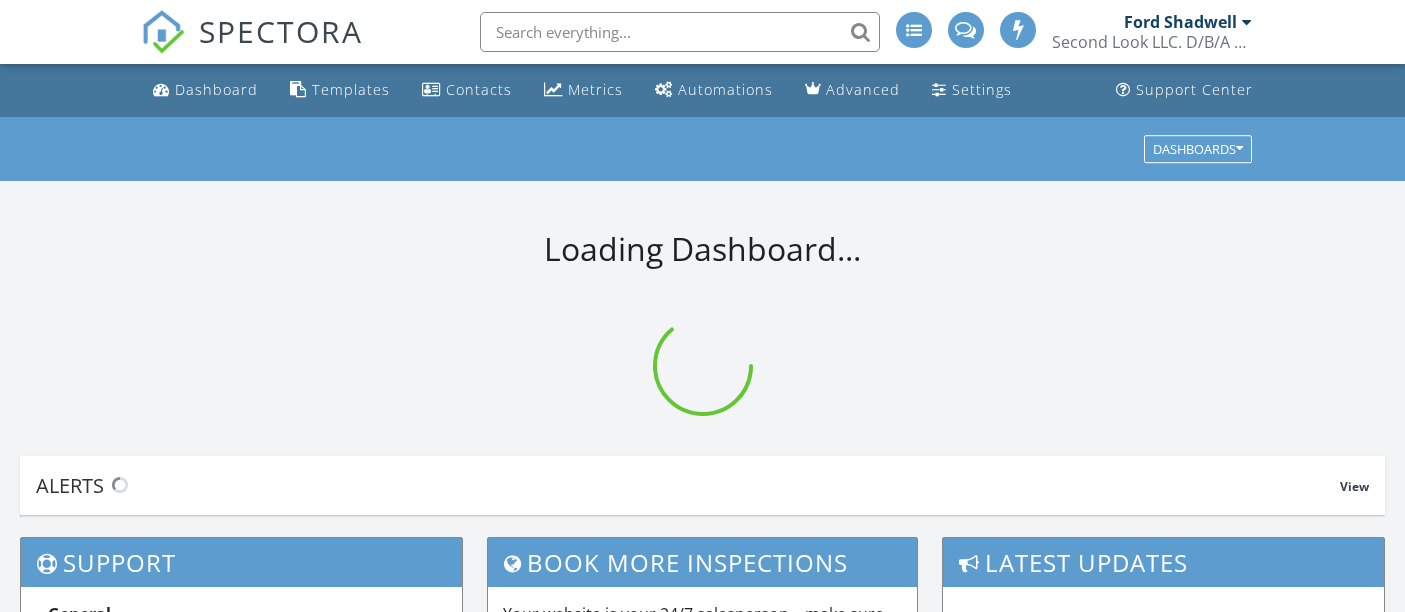 scroll, scrollTop: 0, scrollLeft: 0, axis: both 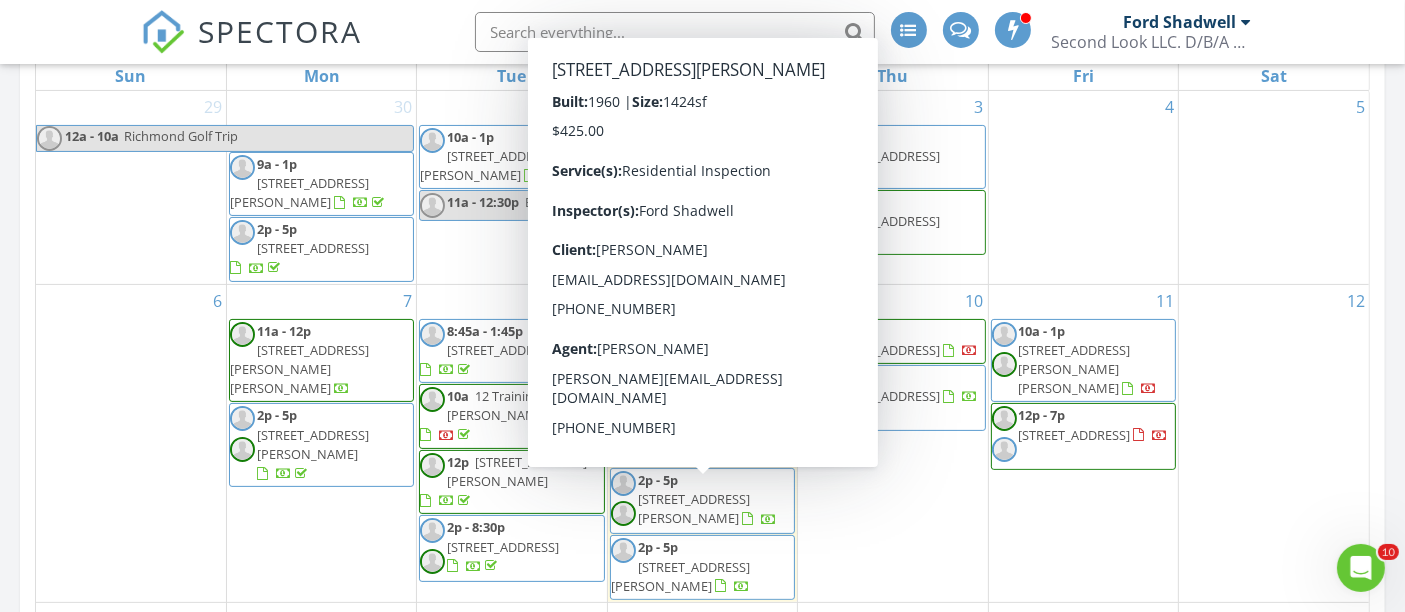 click on "[STREET_ADDRESS][PERSON_NAME]" at bounding box center (680, 576) 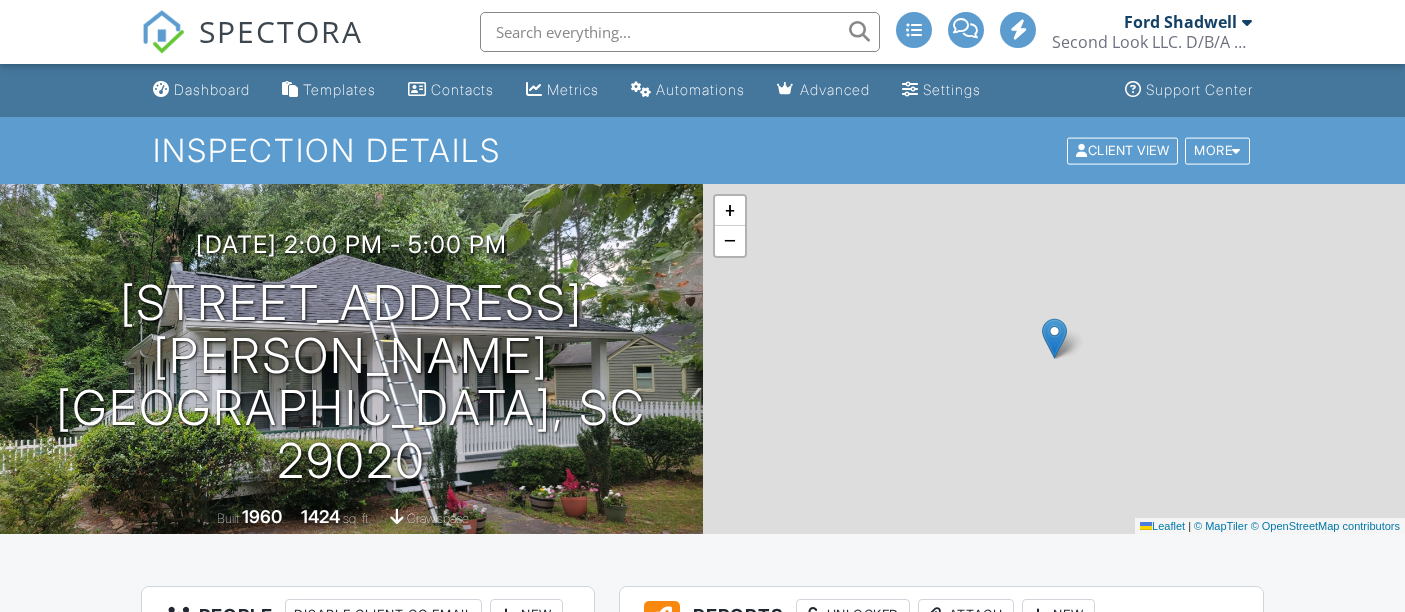 scroll, scrollTop: 0, scrollLeft: 0, axis: both 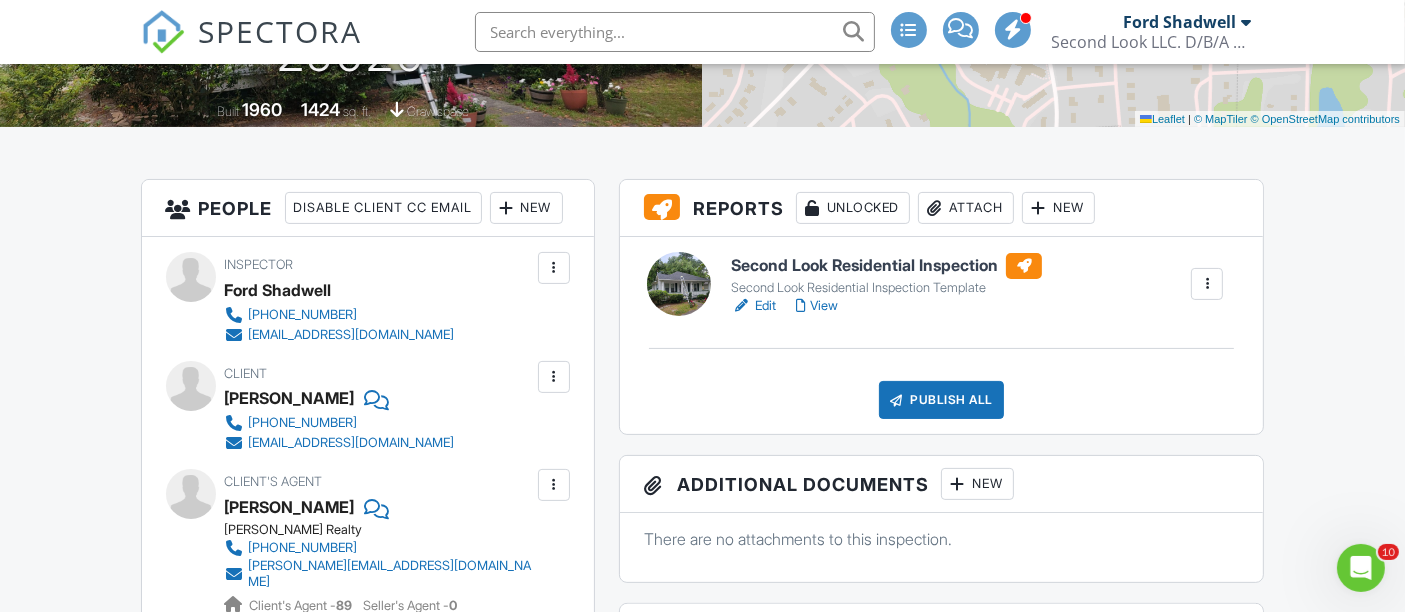 click on "View" at bounding box center (817, 306) 